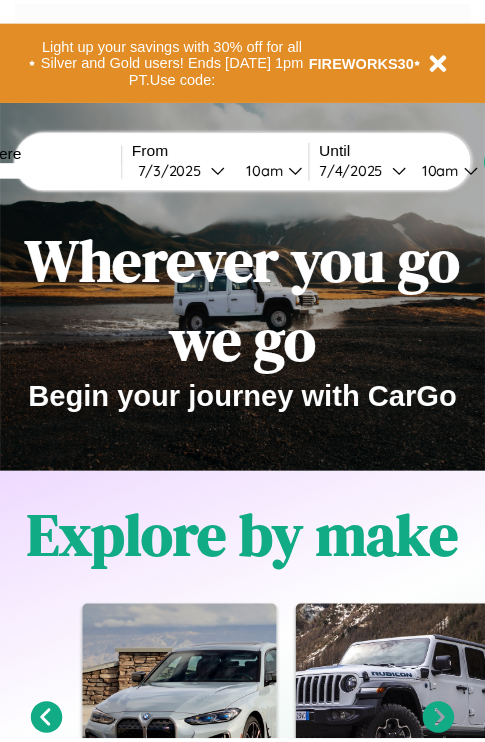scroll, scrollTop: 0, scrollLeft: 0, axis: both 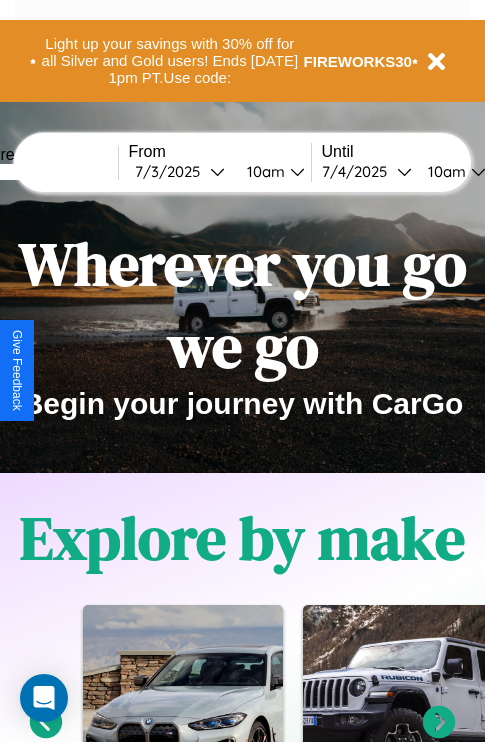 click at bounding box center (43, 172) 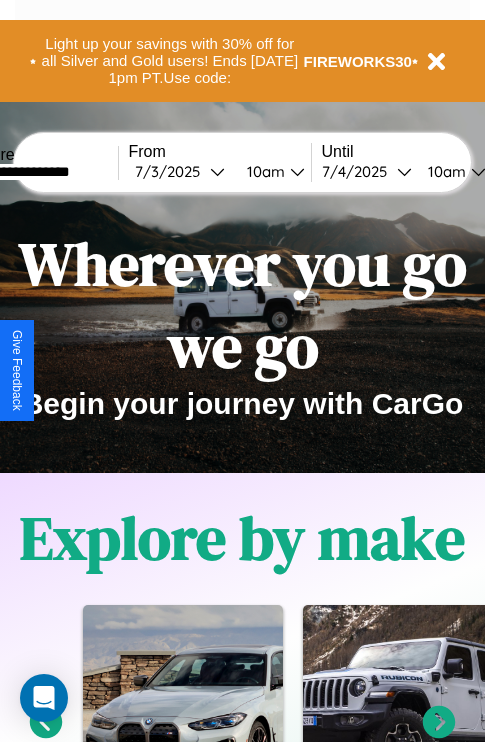 type on "**********" 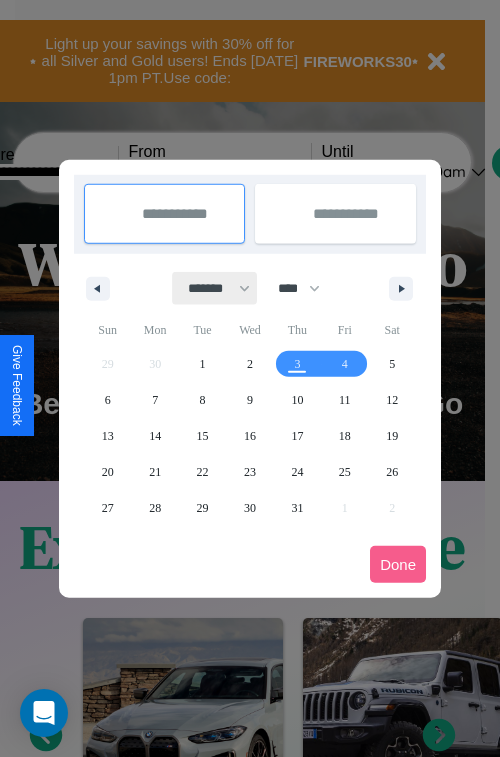 click on "******* ******** ***** ***** *** **** **** ****** ********* ******* ******** ********" at bounding box center [215, 288] 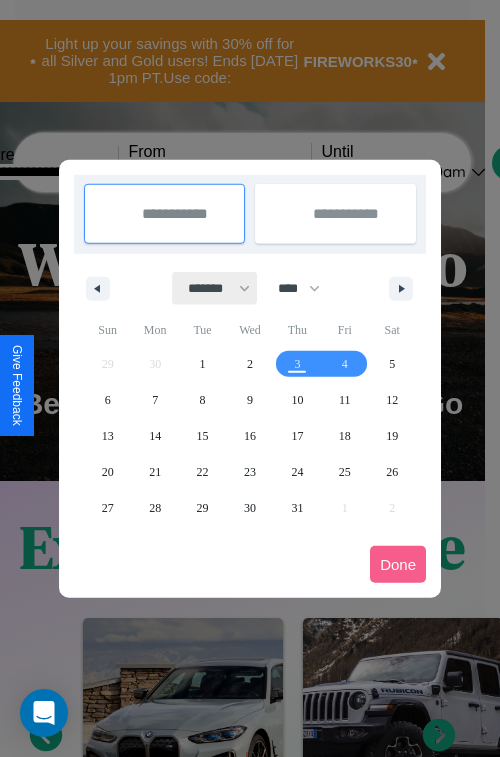 select on "*" 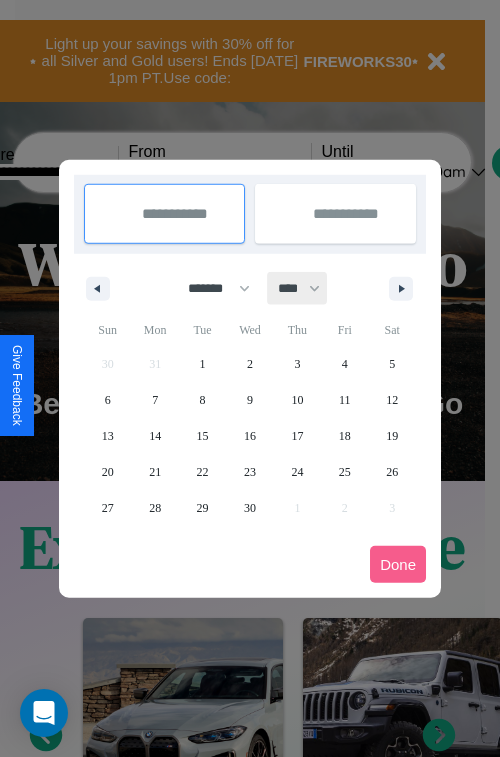click on "**** **** **** **** **** **** **** **** **** **** **** **** **** **** **** **** **** **** **** **** **** **** **** **** **** **** **** **** **** **** **** **** **** **** **** **** **** **** **** **** **** **** **** **** **** **** **** **** **** **** **** **** **** **** **** **** **** **** **** **** **** **** **** **** **** **** **** **** **** **** **** **** **** **** **** **** **** **** **** **** **** **** **** **** **** **** **** **** **** **** **** **** **** **** **** **** **** **** **** **** **** **** **** **** **** **** **** **** **** **** **** **** **** **** **** **** **** **** **** **** ****" at bounding box center (298, 288) 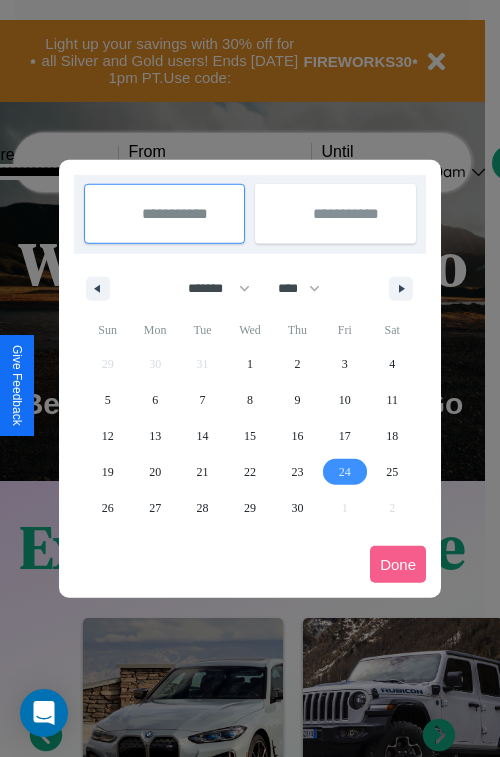 click on "24" at bounding box center (345, 472) 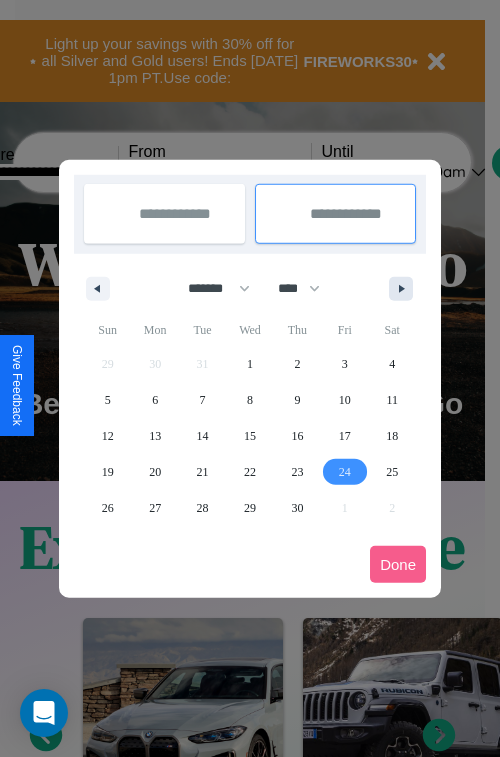 click at bounding box center (405, 289) 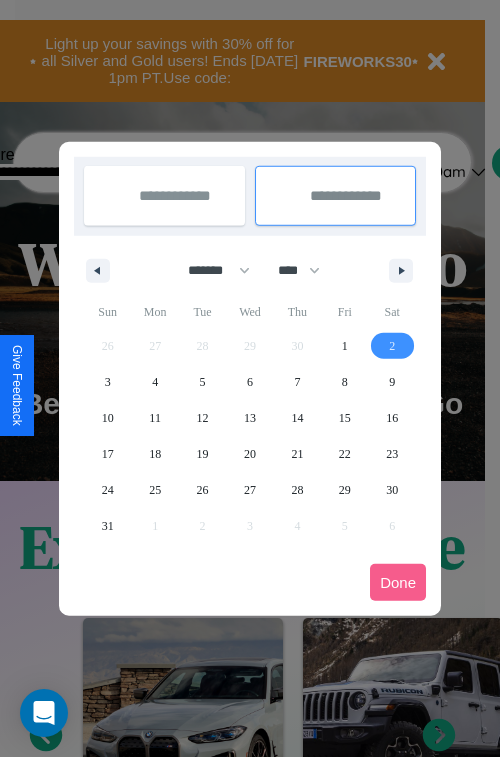 click on "2" at bounding box center [392, 346] 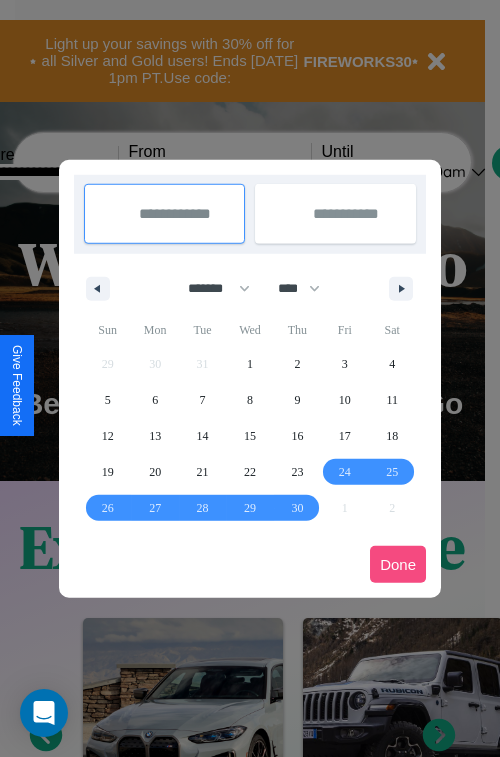 click on "Done" at bounding box center [398, 564] 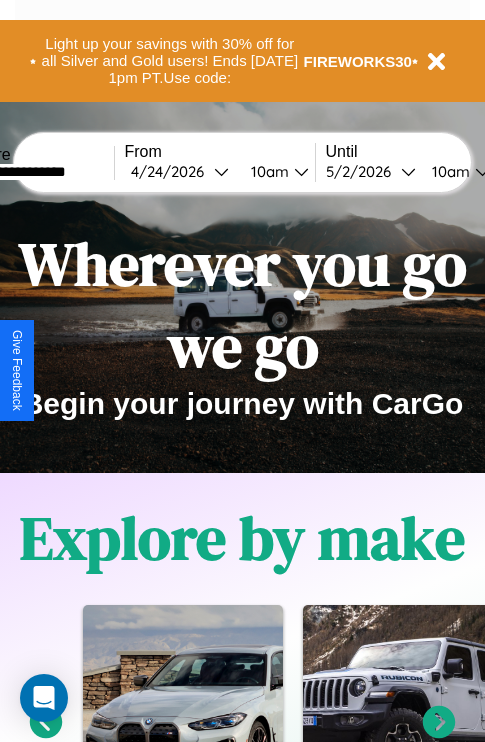 scroll, scrollTop: 0, scrollLeft: 72, axis: horizontal 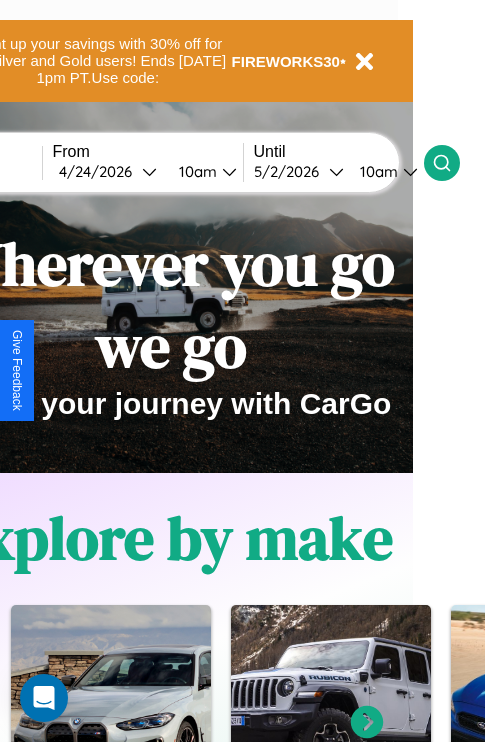 click 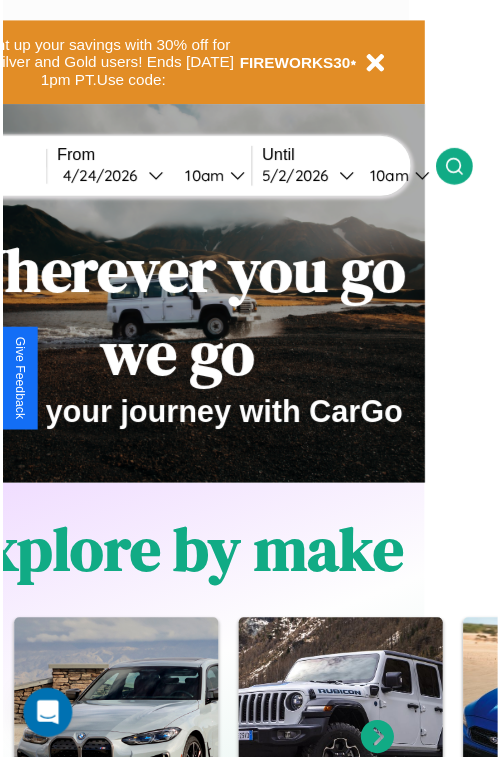scroll, scrollTop: 0, scrollLeft: 0, axis: both 